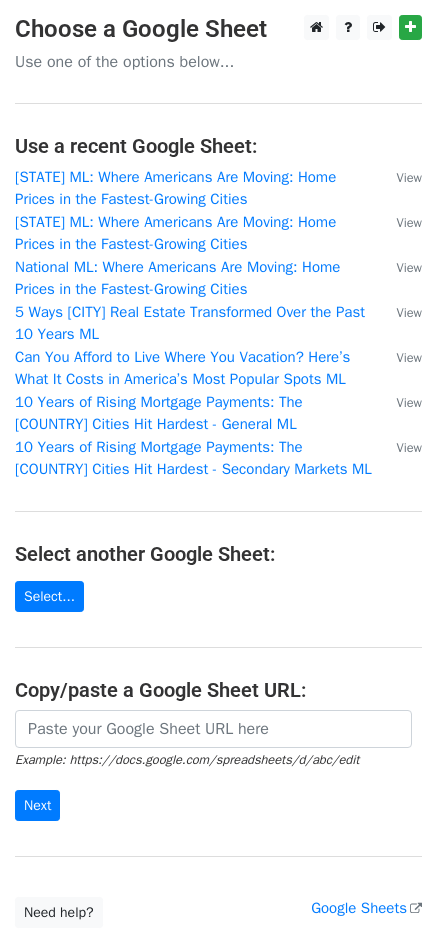 scroll, scrollTop: 0, scrollLeft: 0, axis: both 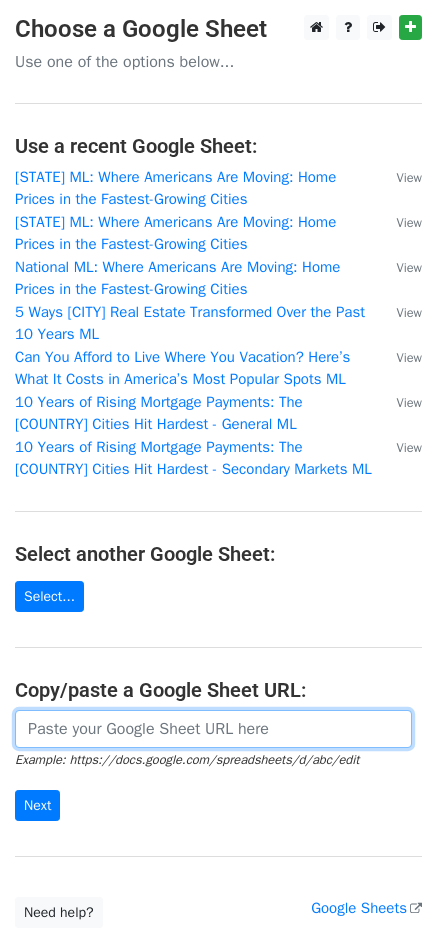 click at bounding box center [213, 729] 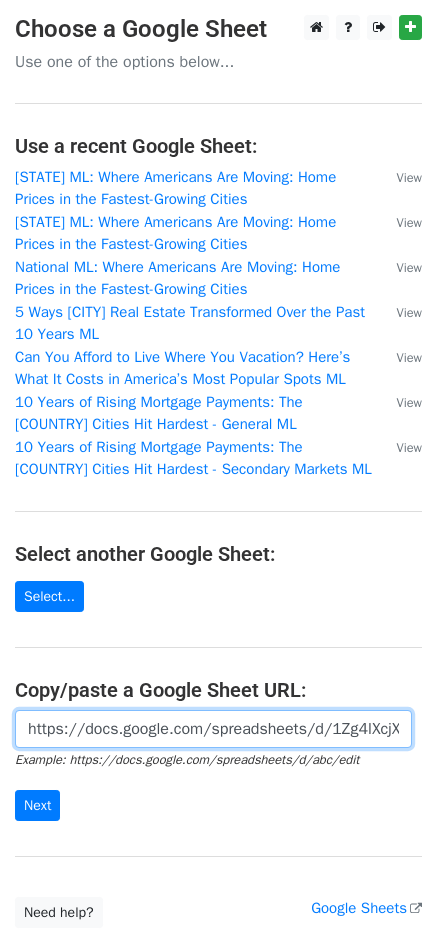 scroll, scrollTop: 0, scrollLeft: 434, axis: horizontal 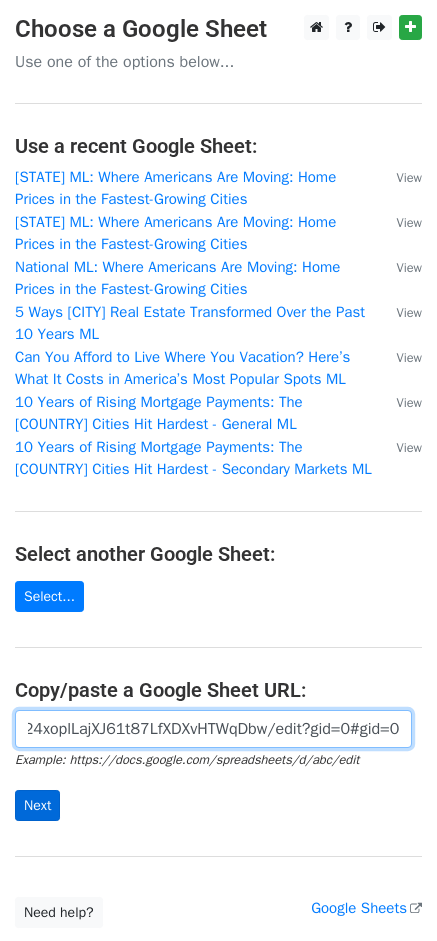 type on "https://docs.google.com/spreadsheets/d/1Zg4lXcjXtizukt24xoplLajXJ61t87LfXDXvHTWqDbw/edit?gid=0#gid=0" 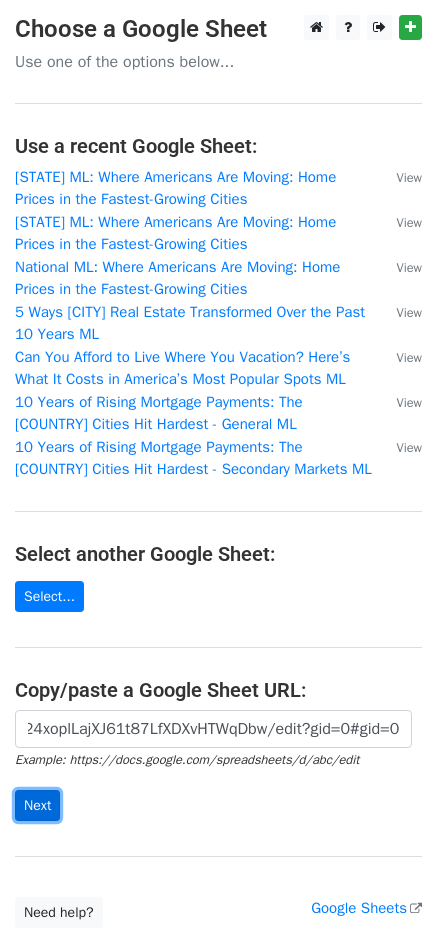 scroll, scrollTop: 0, scrollLeft: 0, axis: both 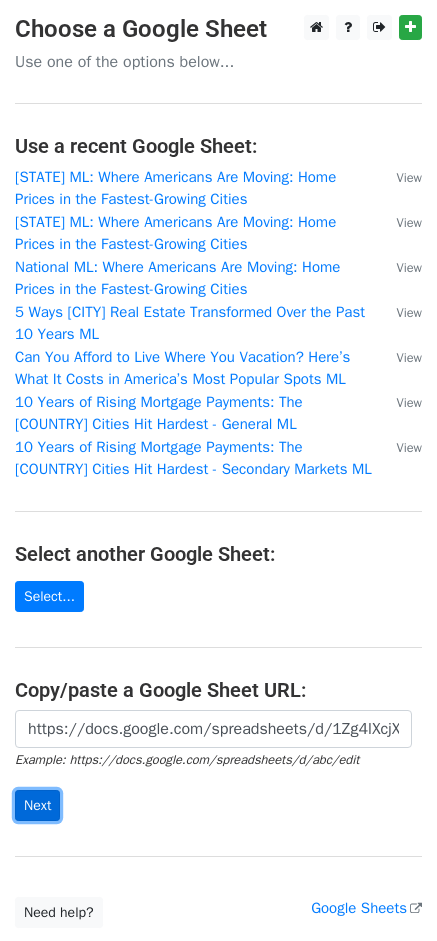 click on "Next" at bounding box center (37, 805) 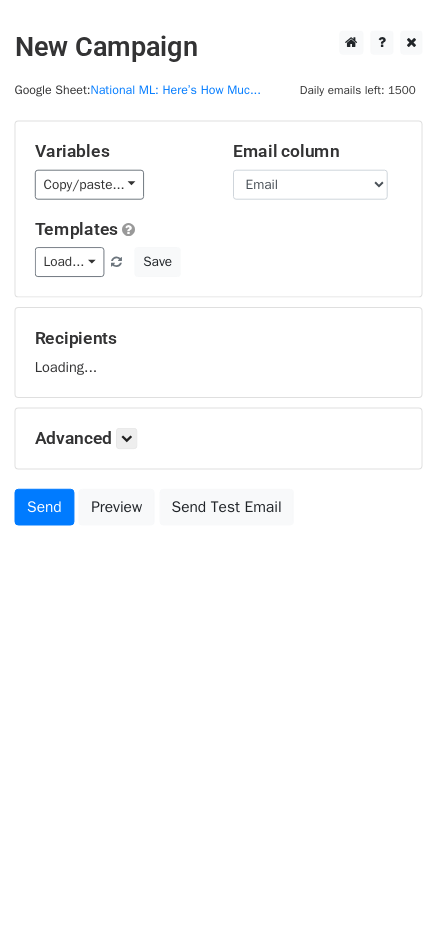 scroll, scrollTop: 0, scrollLeft: 0, axis: both 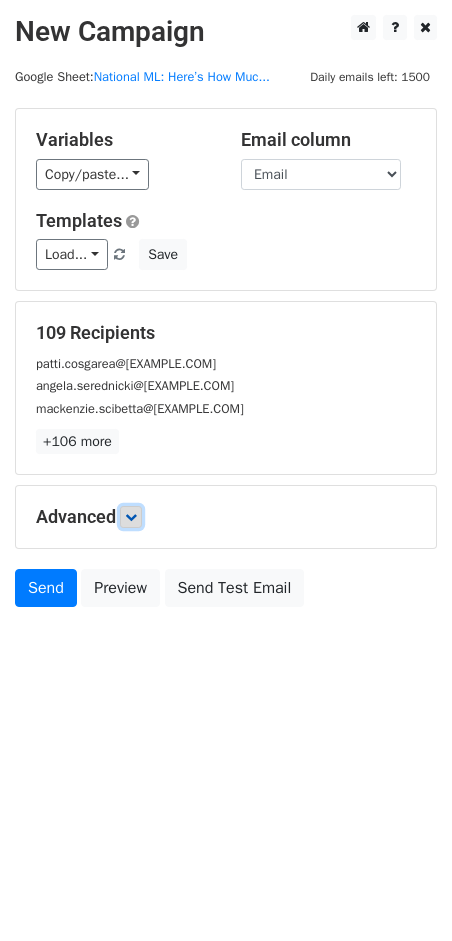 click at bounding box center [131, 517] 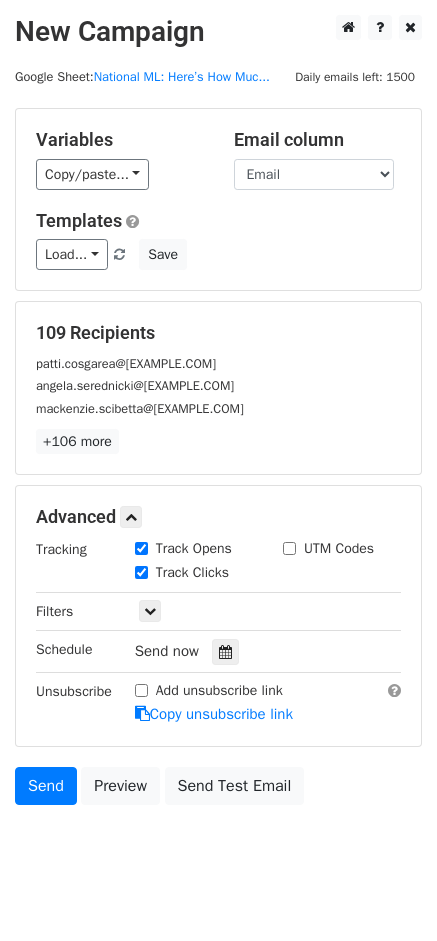click on "Send now" at bounding box center [252, 651] 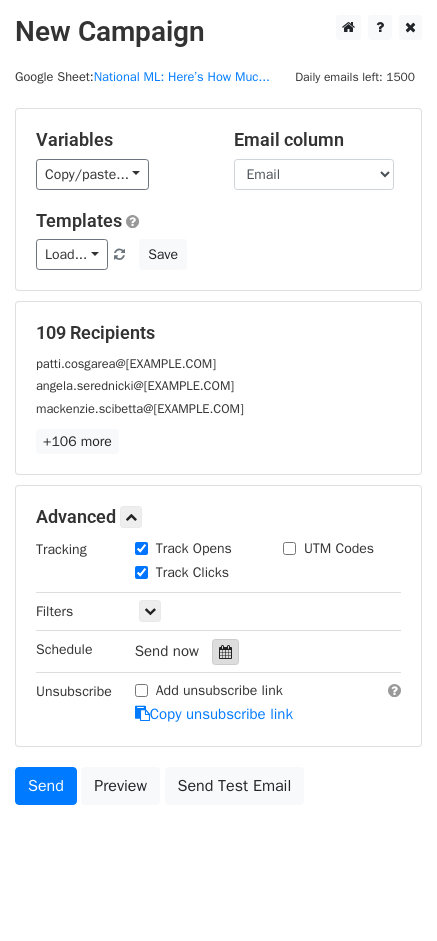 click at bounding box center [225, 652] 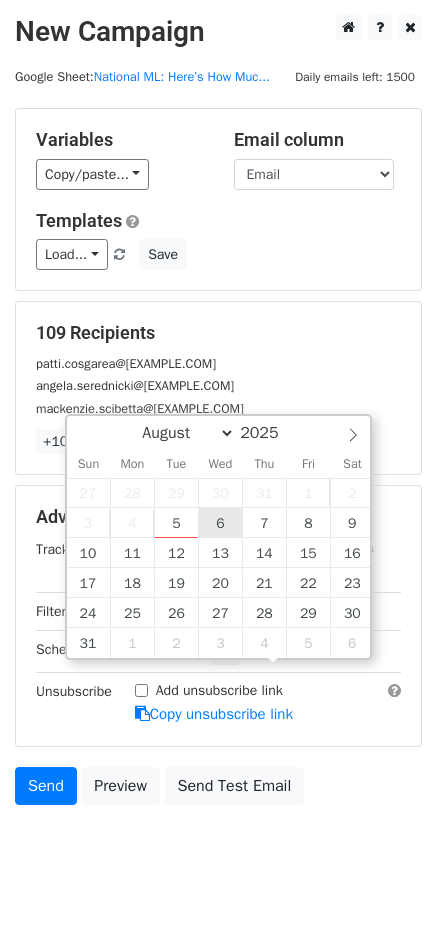 type on "2025-08-06 12:00" 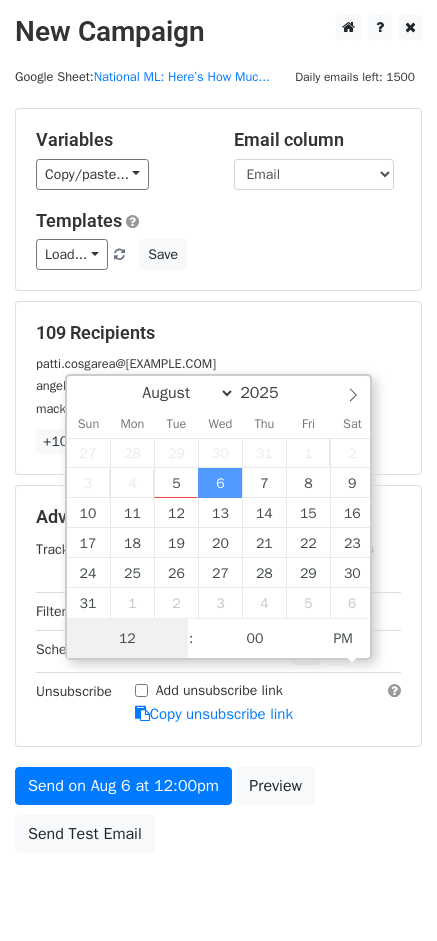 scroll, scrollTop: 1, scrollLeft: 0, axis: vertical 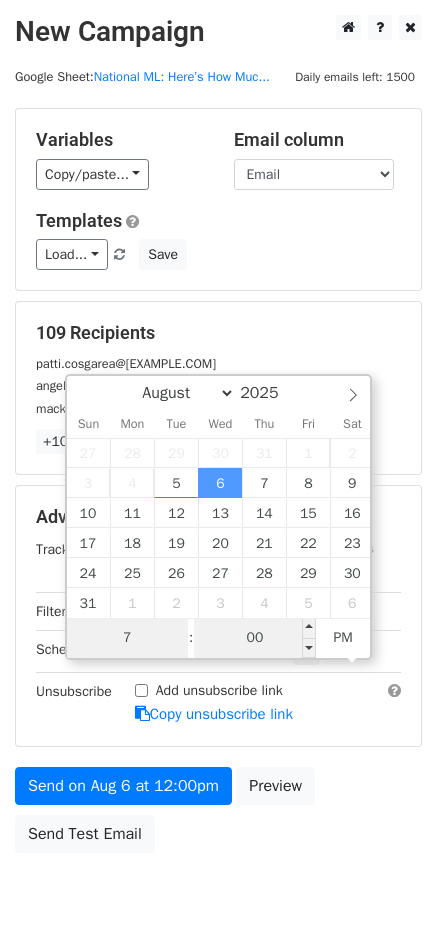 type on "7" 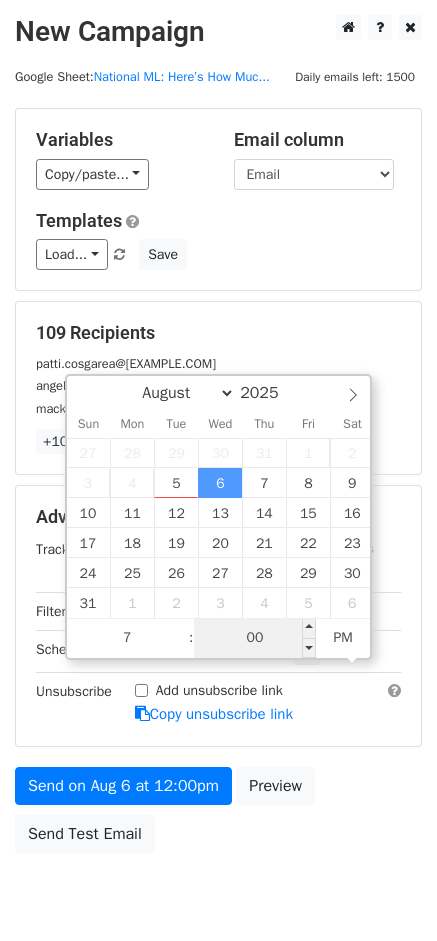type on "2025-08-06 19:00" 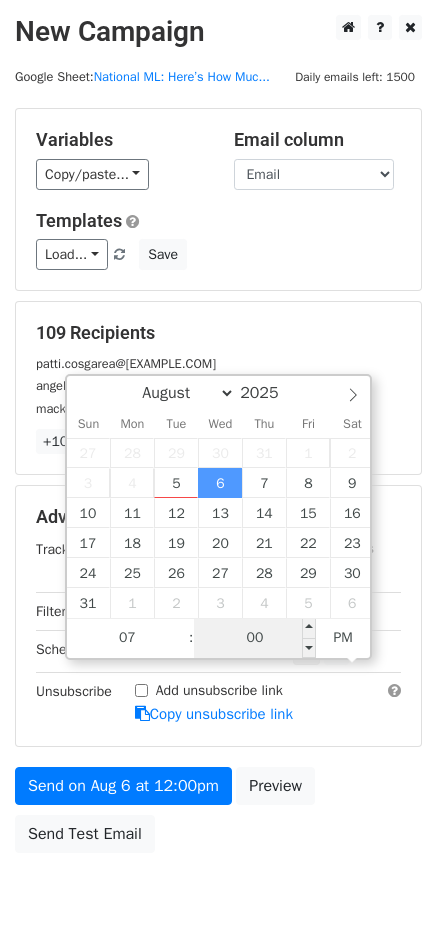 click on "00" at bounding box center (255, 638) 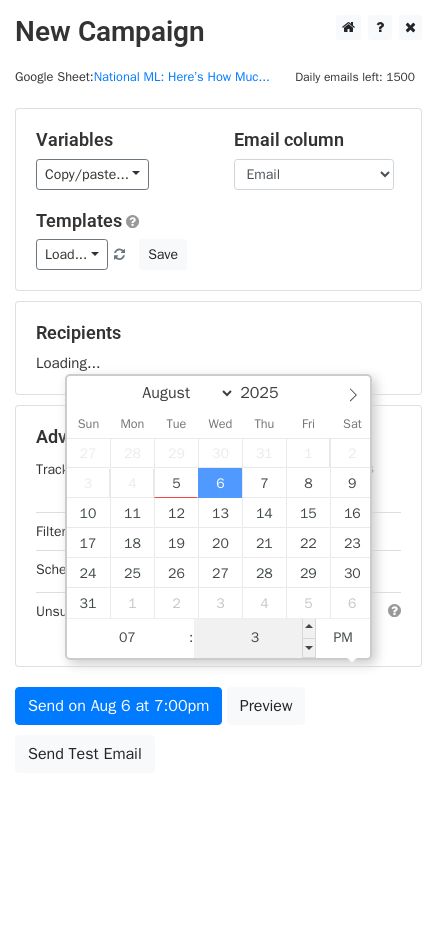 type on "30" 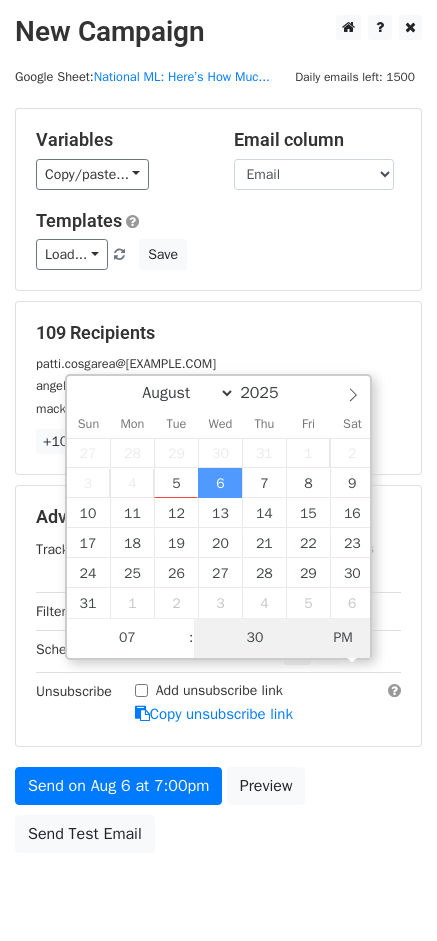 type on "2025-08-06 07:30" 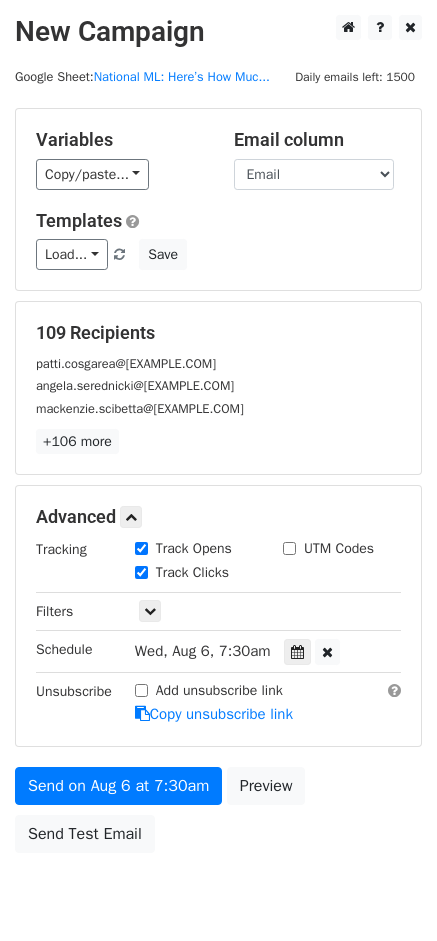 click on "109 Recipients
patti.cosgarea@[EXAMPLE.COM]
angela.serednicki@[EXAMPLE.COM]
mackenzie.scibetta@[EXAMPLE.COM]
+106 more
109 Recipients
×
patti.cosgarea@[EXAMPLE.COM]
angela.serednicki@[EXAMPLE.COM]
mackenzie.scibetta@[EXAMPLE.COM]
stephanie.weaver@[EXAMPLE.COM]
jayne.yutig@[EXAMPLE.COM]
shandy@[EXAMPLE.COM]
limsandiegonewstips@[EXAMPLE.COM]
Kelvin.Henry@[EXAMPLE.COM]
newstips@[EXAMPLE.COM]
scott.budman@[EXAMPLE.COM]
kasia.pawlowska@[EXAMPLE.COM]
content@[EXAMPLE.COM].
kcbsnewsdesk@[EXAMPLE.COM]
ktvuwebproducers@[EXAMPLE.COM]
kayla.galloway@[EXAMPLE.COM]
hgroover@[EXAMPLE.COM]
jim.jensen@[EXAMPLE.COM]
kristina.moy@[EXAMPLE.COM]
newstips@[EXAMPLE.COM]
madeline.ottilie@[EXAMPLE.COM]
lstoll@[EXAMPLE.COM]
editorial@[EXAMPLE.COM]
nbc6.desk@[EXAMPLE.COM]
Sophia.Hernandez@[EXAMPLE.COM]
news@[EXAMPLE.COM]
webteam@[EXAMPLE.COM]
Amanda.Plasencia@[EXAMPLE.COM]" at bounding box center [218, 388] 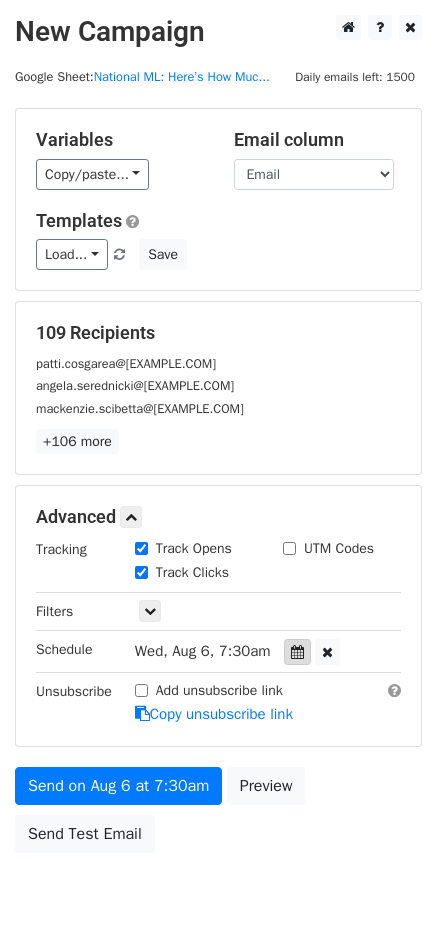 click at bounding box center [297, 652] 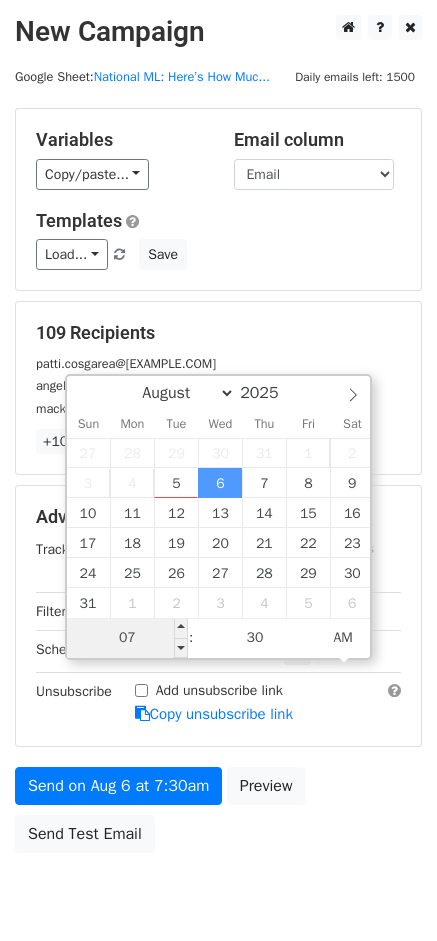 click on "07" at bounding box center (128, 638) 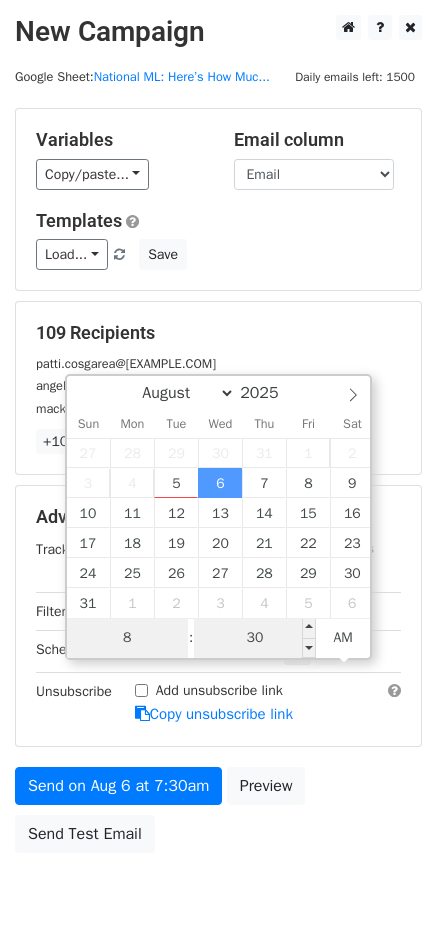 type on "8" 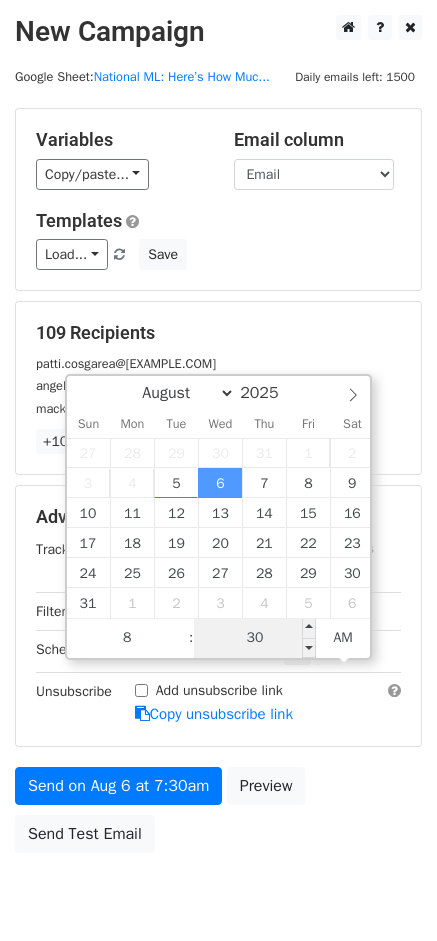 type on "[DATE] [TIME]" 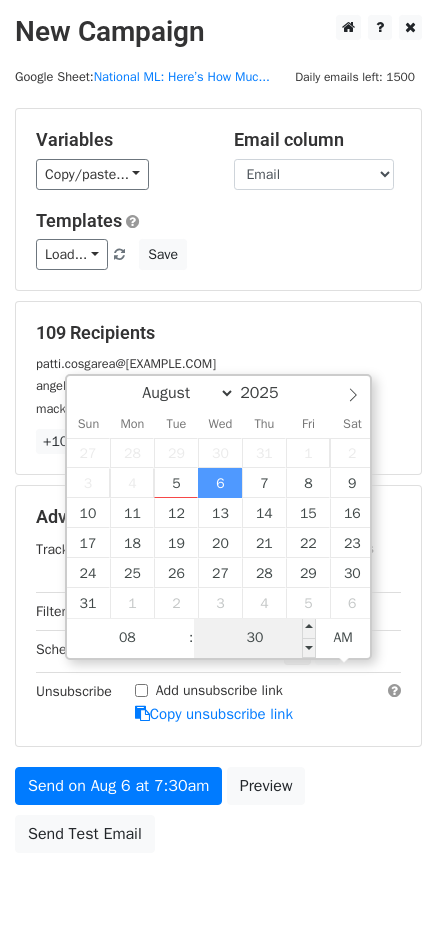 click on "30" at bounding box center (255, 638) 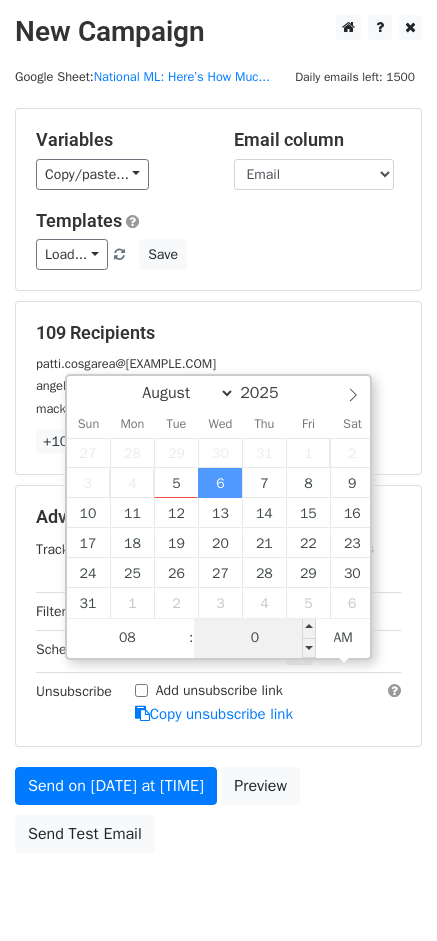 type on "00" 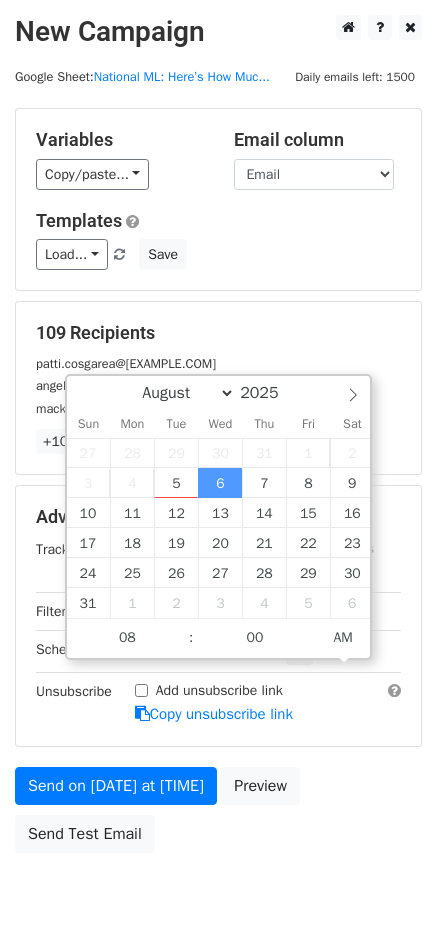 type on "[DATE] [TIME]" 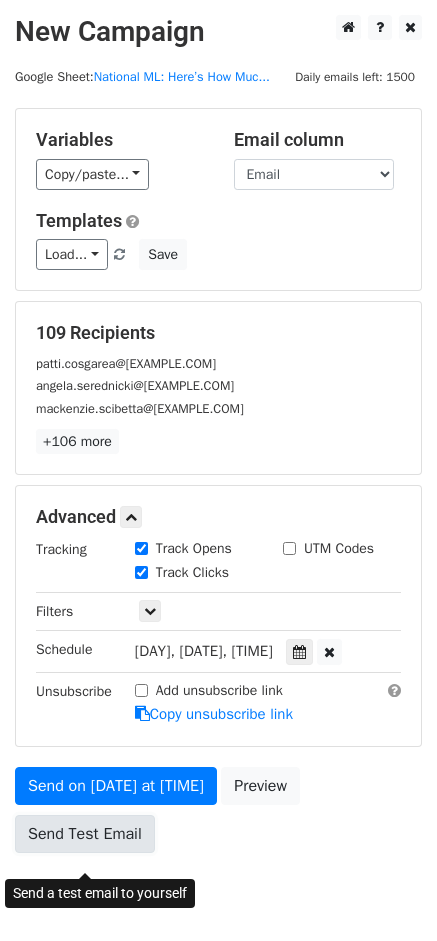 click on "Send Test Email" at bounding box center (85, 834) 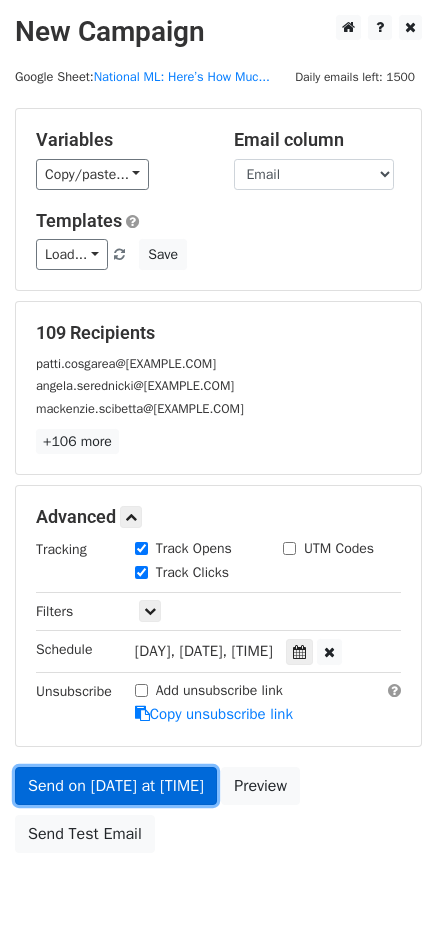 click on "Send on [DATE] at [TIME]" at bounding box center (116, 786) 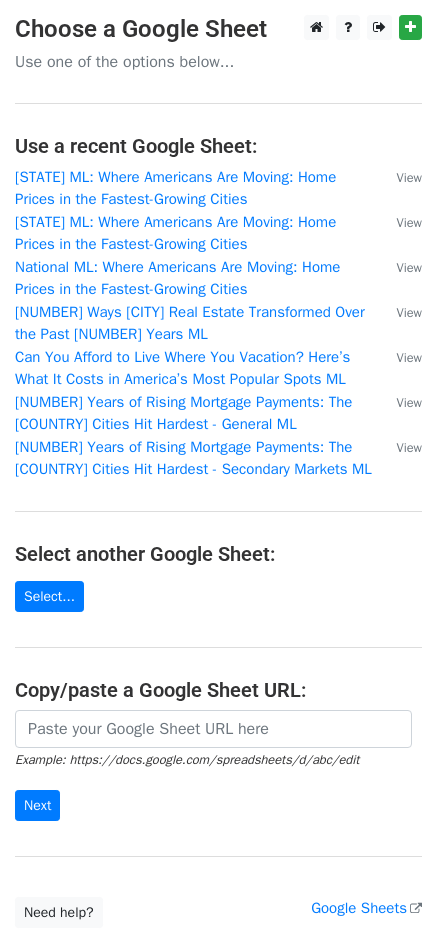 scroll, scrollTop: 0, scrollLeft: 0, axis: both 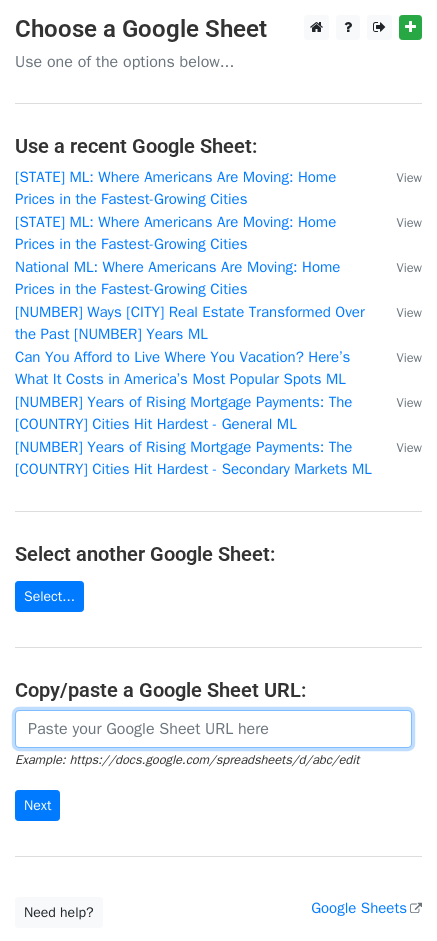 click at bounding box center [213, 729] 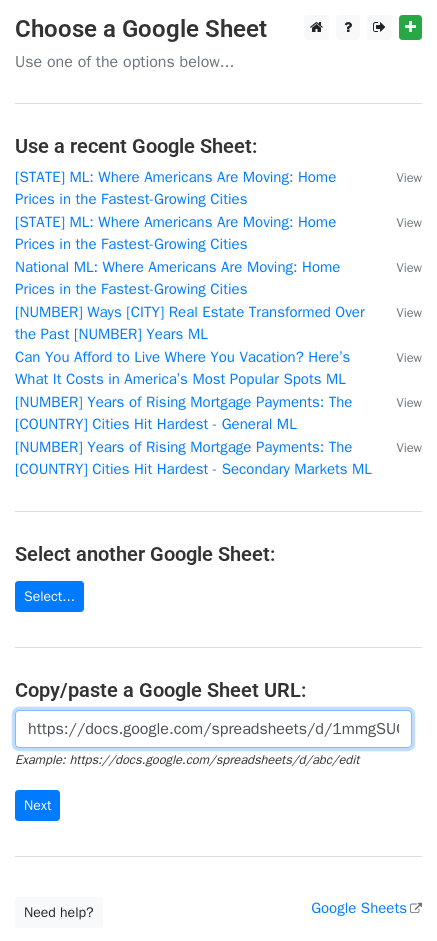 scroll, scrollTop: 0, scrollLeft: 440, axis: horizontal 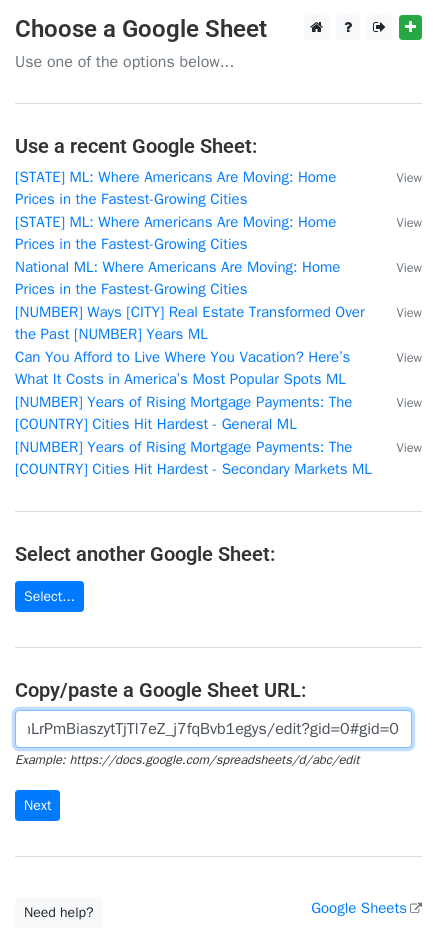 type on "https://docs.google.com/spreadsheets/d/1mmgSUCrDvdRnLrPmBiaszytTjTl7eZ_j7fqBvb1egys/edit?gid=0#gid=0" 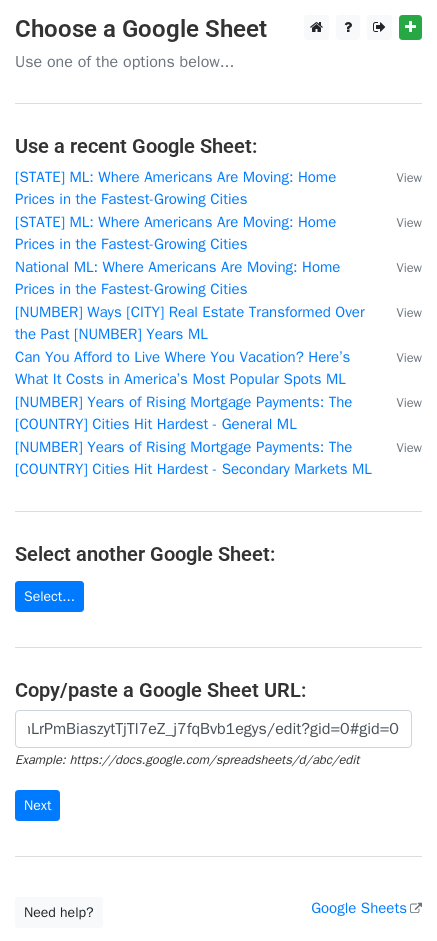 click on "https://docs.google.com/spreadsheets/d/1mmgSUCrDvdRnLrPmBiaszytTjTl7eZ_j7fqBvb1egys/edit?gid=0#gid=0
Example:
https://docs.google.com/spreadsheets/d/abc/edit
Next" at bounding box center [218, 766] 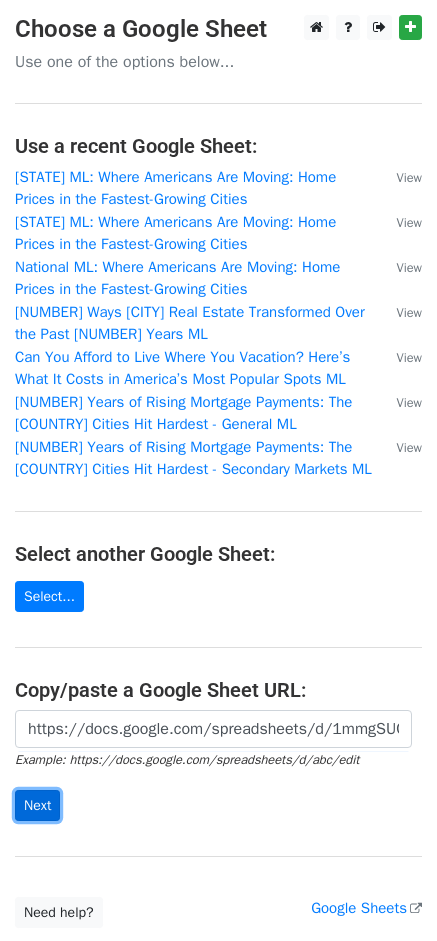 click on "Next" at bounding box center [37, 805] 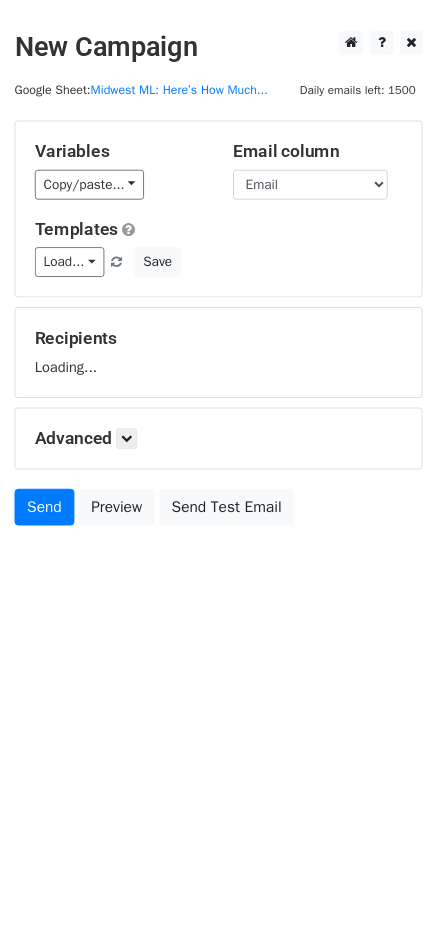 scroll, scrollTop: 0, scrollLeft: 0, axis: both 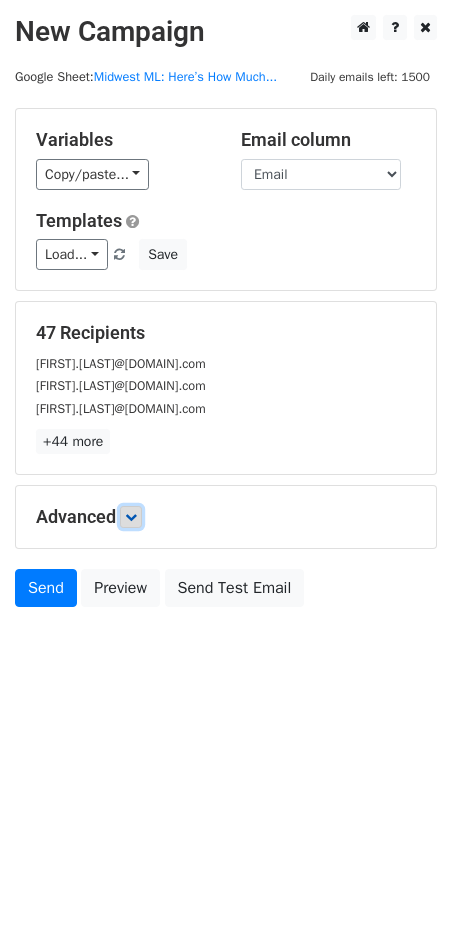 click at bounding box center [131, 517] 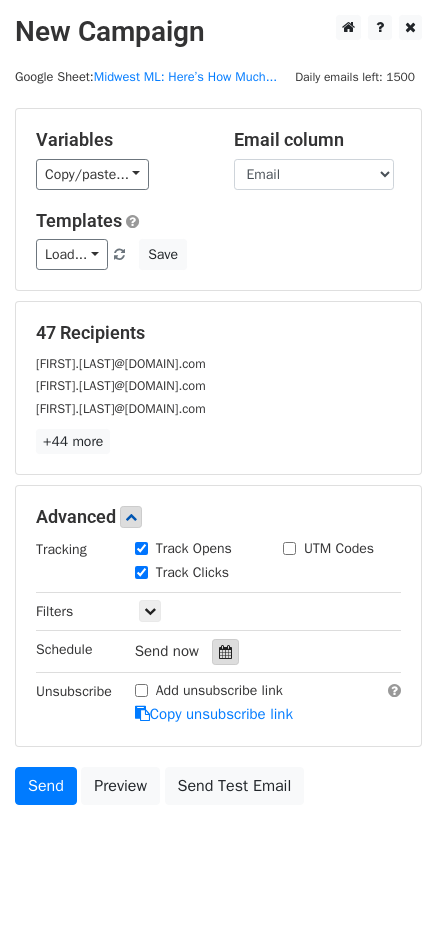 click at bounding box center [225, 652] 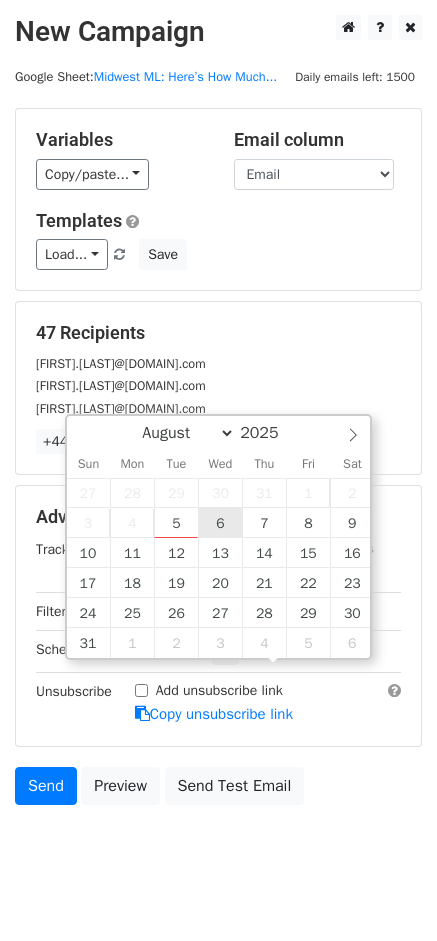 type on "2025-08-06 12:00" 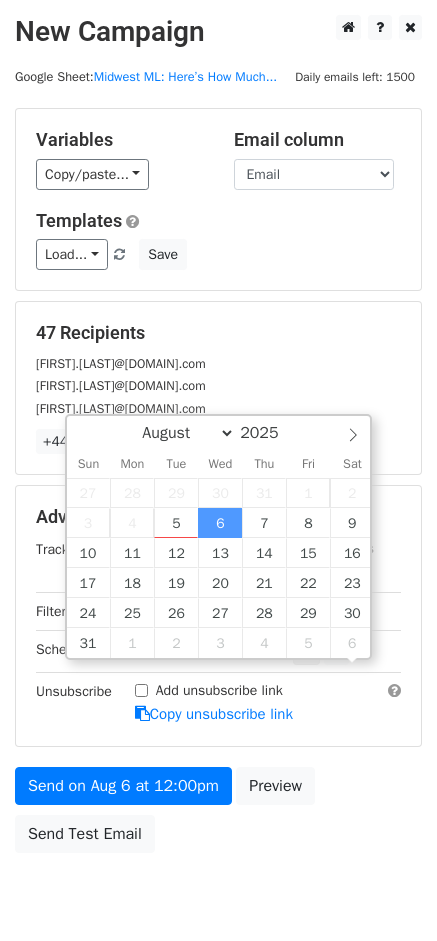 scroll, scrollTop: 1, scrollLeft: 0, axis: vertical 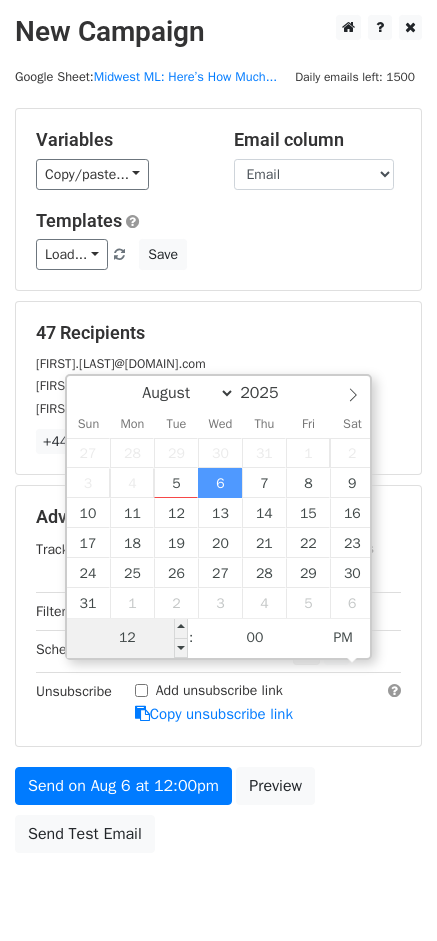 type on "8" 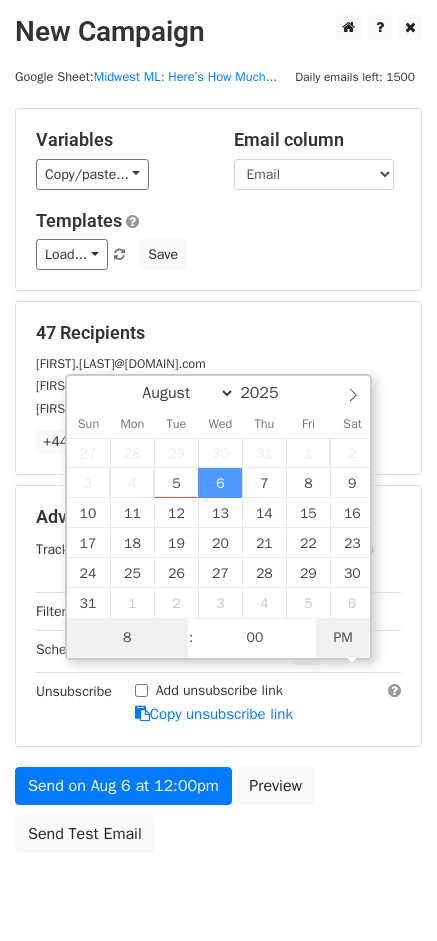 type on "2025-08-06 08:00" 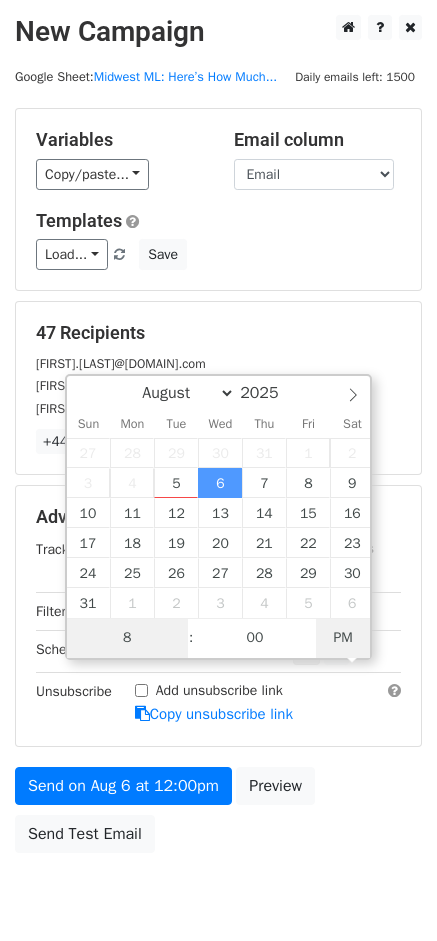 type on "08" 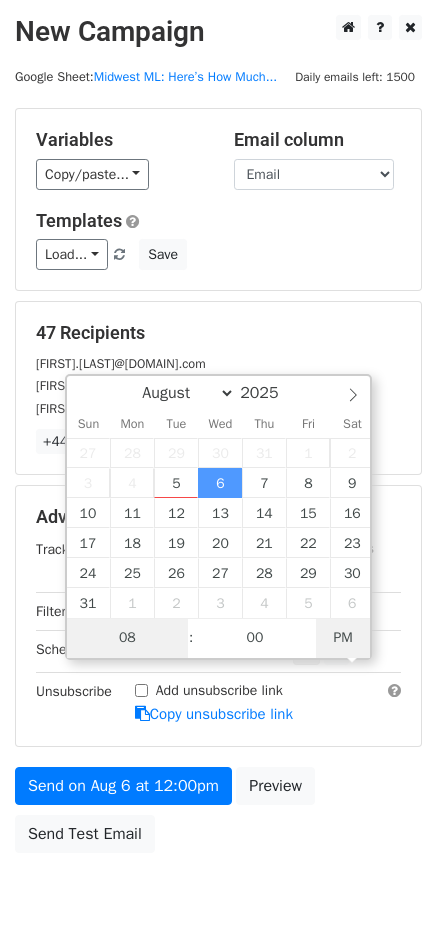 click on "PM" at bounding box center (343, 638) 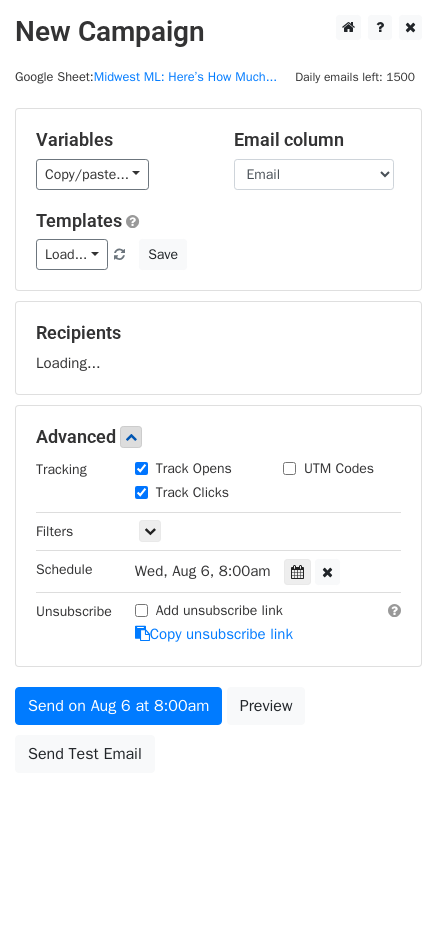 click on "Variables
Copy/paste...
{{Outlet}}
{{First Name}}
{{Last Name}}
{{Email}}
Email column
Outlet
First Name
Last Name
Email
Templates
Load...
No templates saved
Save
Recipients Loading...
Advanced
Tracking
Track Opens
UTM Codes
Track Clicks
Filters
Only include spreadsheet rows that match the following filters:
Schedule
Wed, Aug 6, 8:00am
2025-08-06 08:00
Unsubscribe
Add unsubscribe link
Copy unsubscribe link
Send on Aug 6 at 8:00am
Preview
Send Test Email" at bounding box center [218, 445] 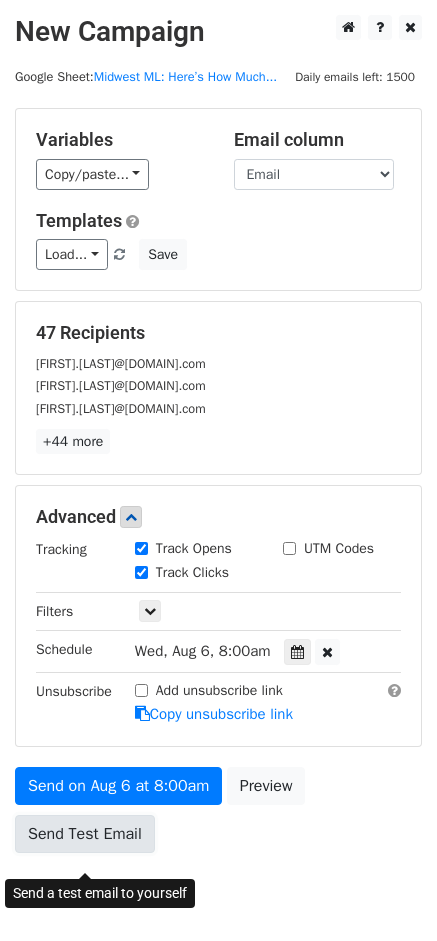 click on "Send Test Email" at bounding box center (85, 834) 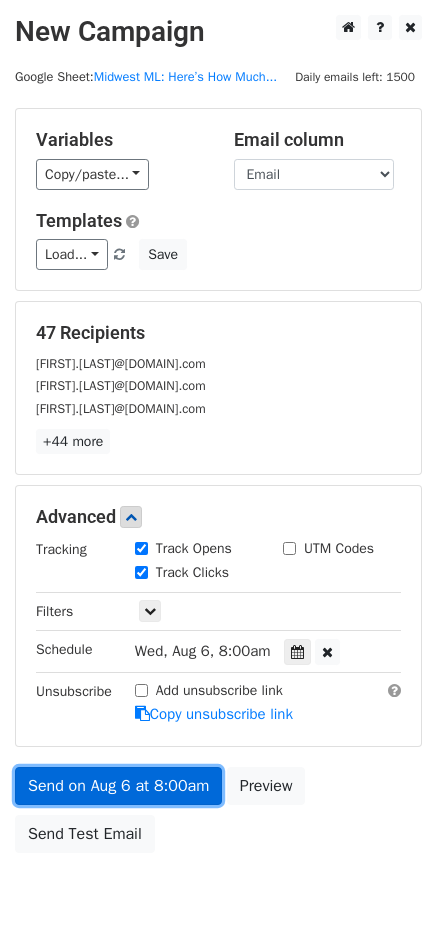 click on "Send on Aug 6 at 8:00am" at bounding box center (118, 786) 